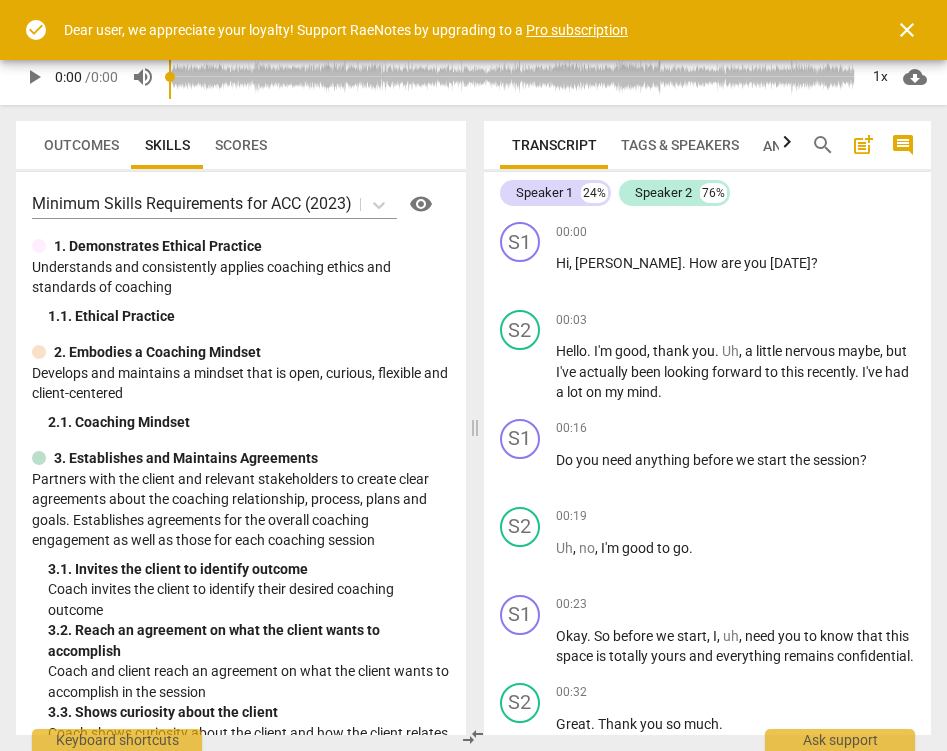 scroll, scrollTop: 0, scrollLeft: 0, axis: both 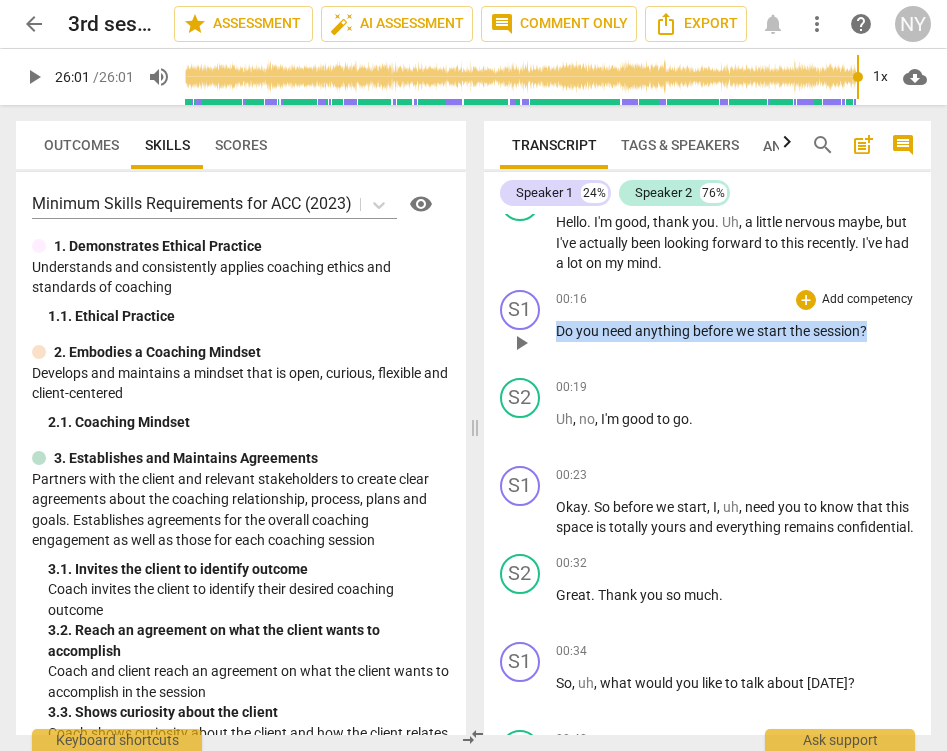 drag, startPoint x: 867, startPoint y: 326, endPoint x: 497, endPoint y: 360, distance: 371.55887 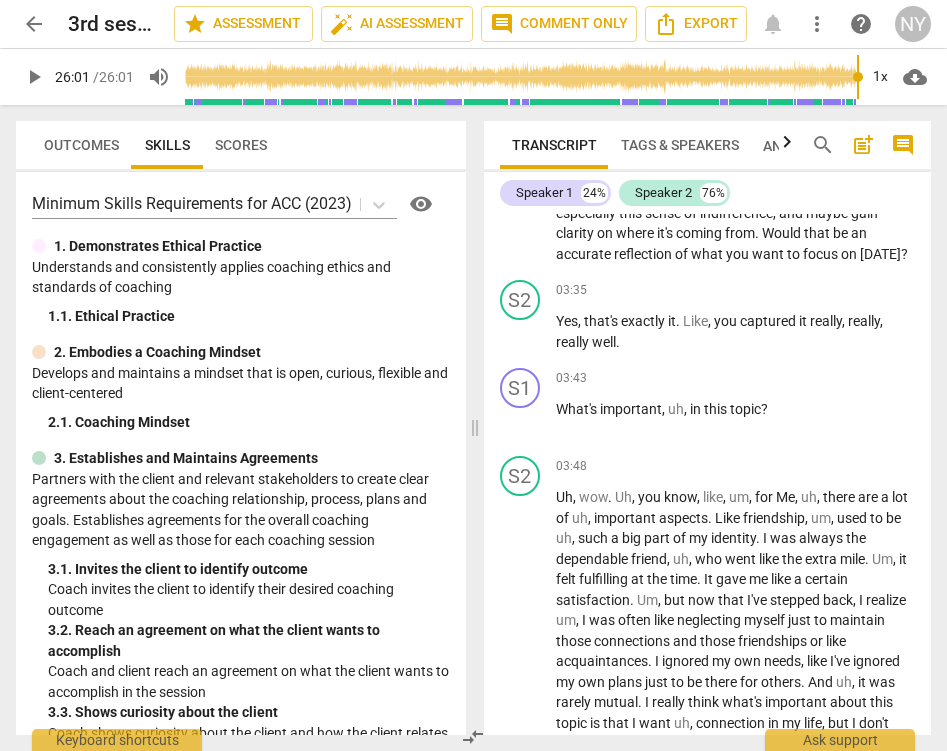 scroll, scrollTop: 1495, scrollLeft: 0, axis: vertical 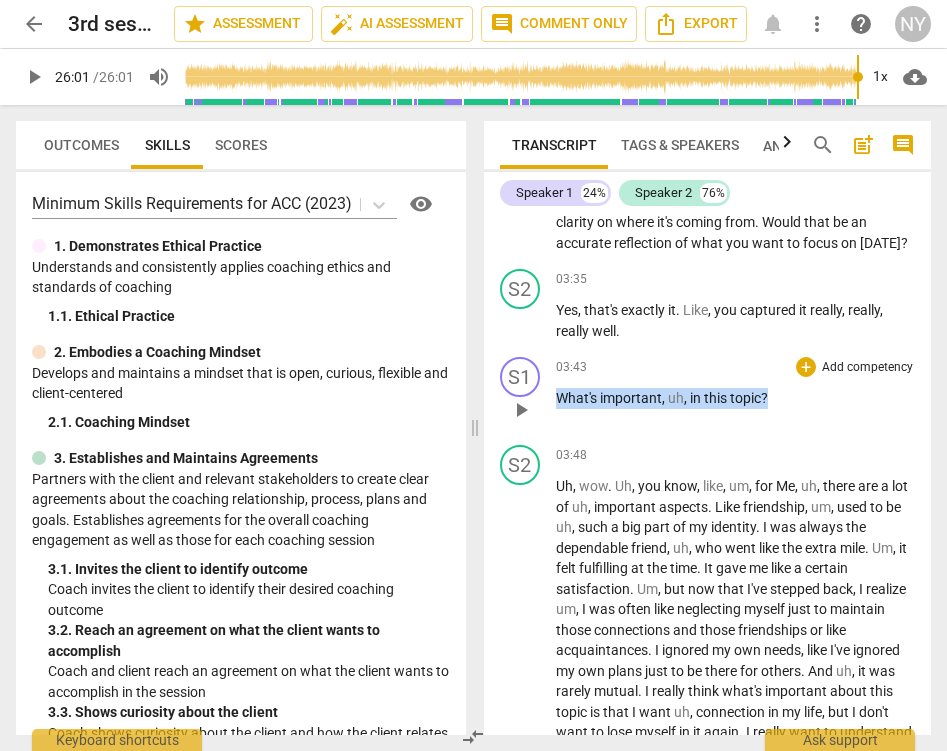 drag, startPoint x: 558, startPoint y: 413, endPoint x: 844, endPoint y: 438, distance: 287.09058 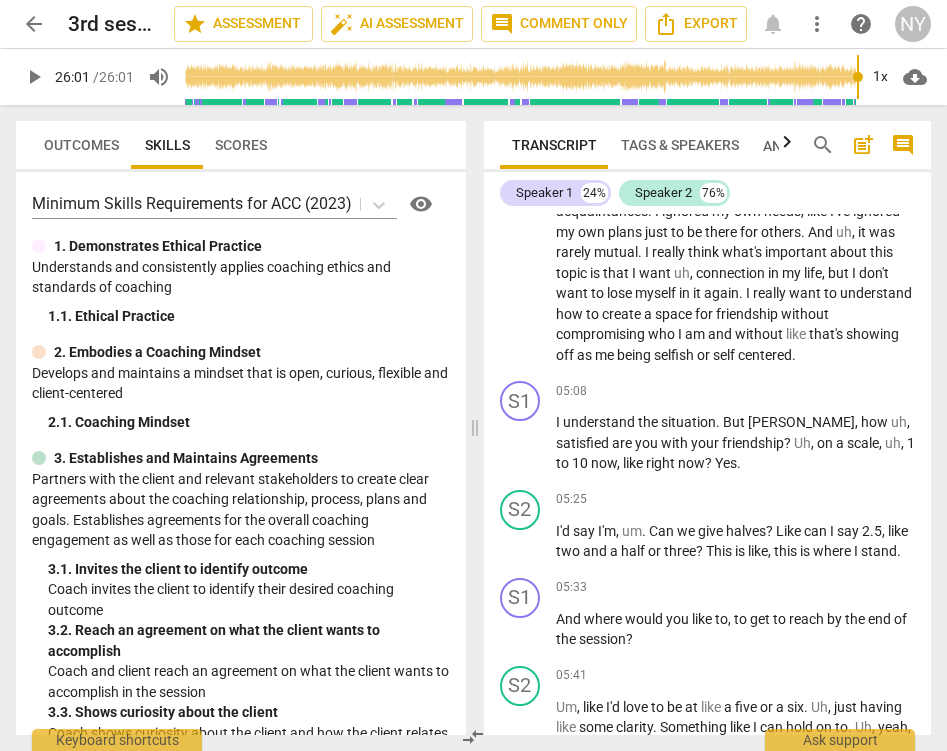scroll, scrollTop: 1938, scrollLeft: 0, axis: vertical 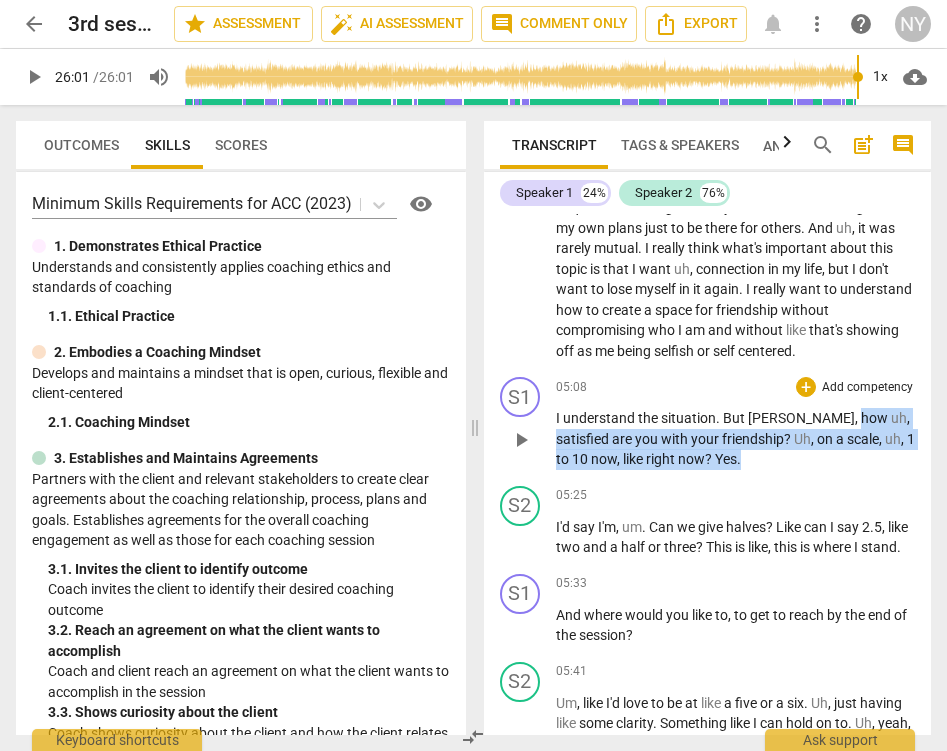 drag, startPoint x: 791, startPoint y: 425, endPoint x: 805, endPoint y: 481, distance: 57.72348 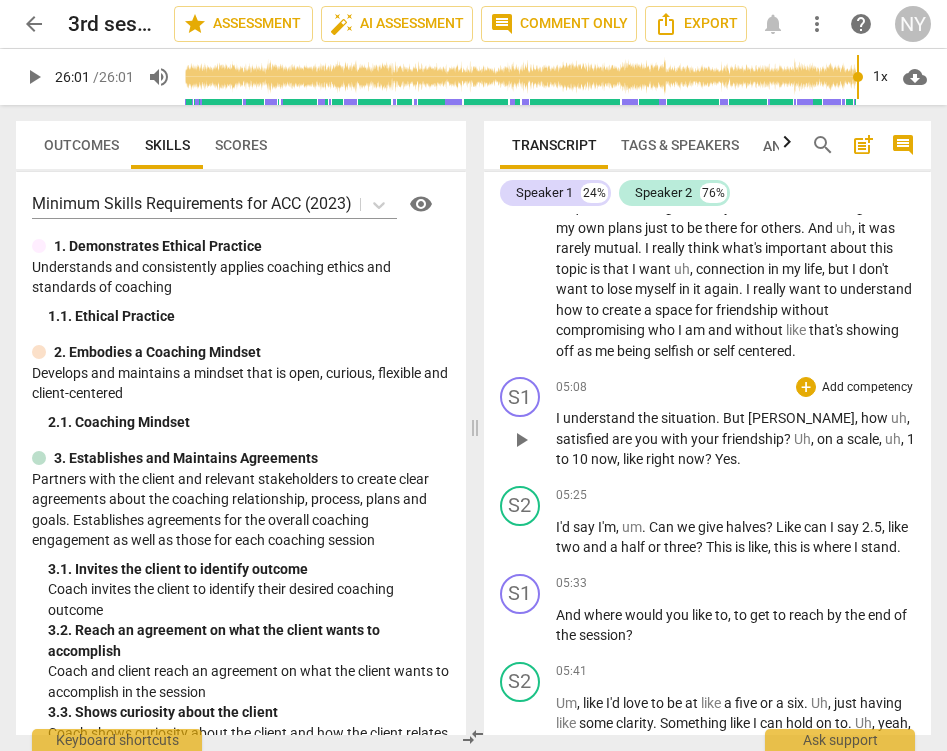 click on "I   understand   the   situation .   But   [PERSON_NAME] ,   how   uh ,   satisfied   are   you   with   your   friendship ?   Uh ,   on   a   scale ,   uh ,   1   to   10   now ,   like   right   now ?   Yes ." at bounding box center (736, 439) 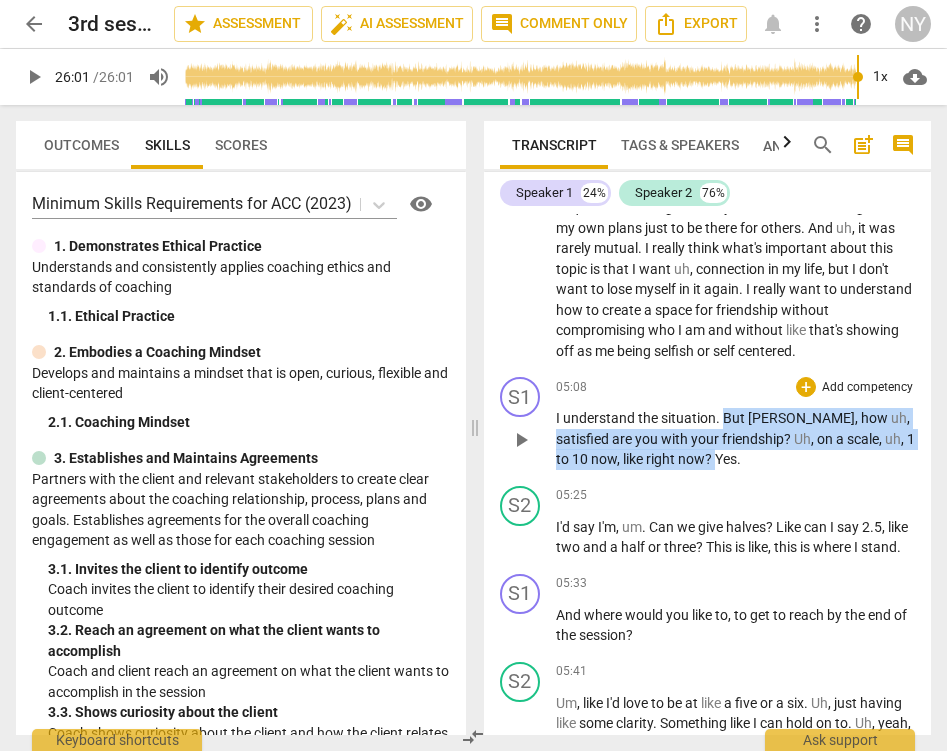 drag, startPoint x: 724, startPoint y: 427, endPoint x: 679, endPoint y: 472, distance: 63.63961 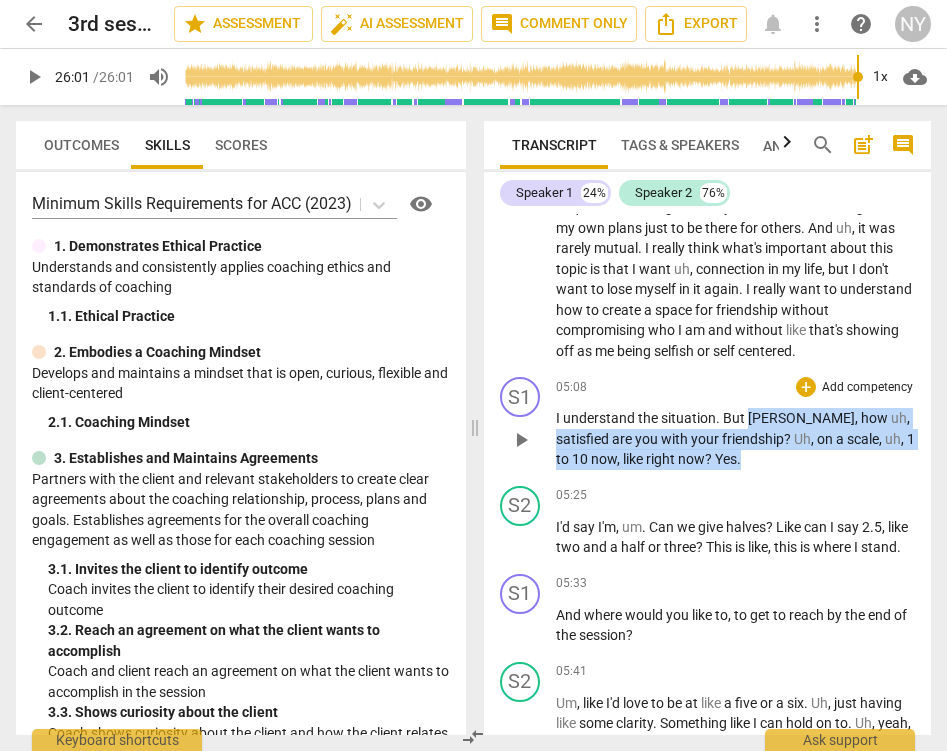 drag, startPoint x: 749, startPoint y: 430, endPoint x: 766, endPoint y: 476, distance: 49.0408 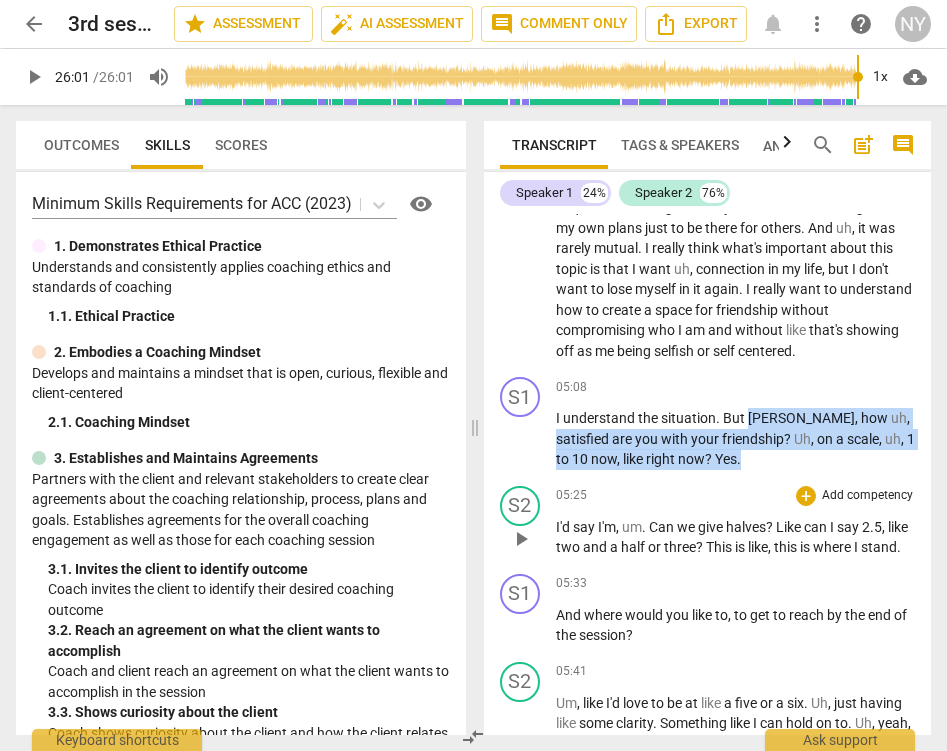 scroll, scrollTop: 1, scrollLeft: 0, axis: vertical 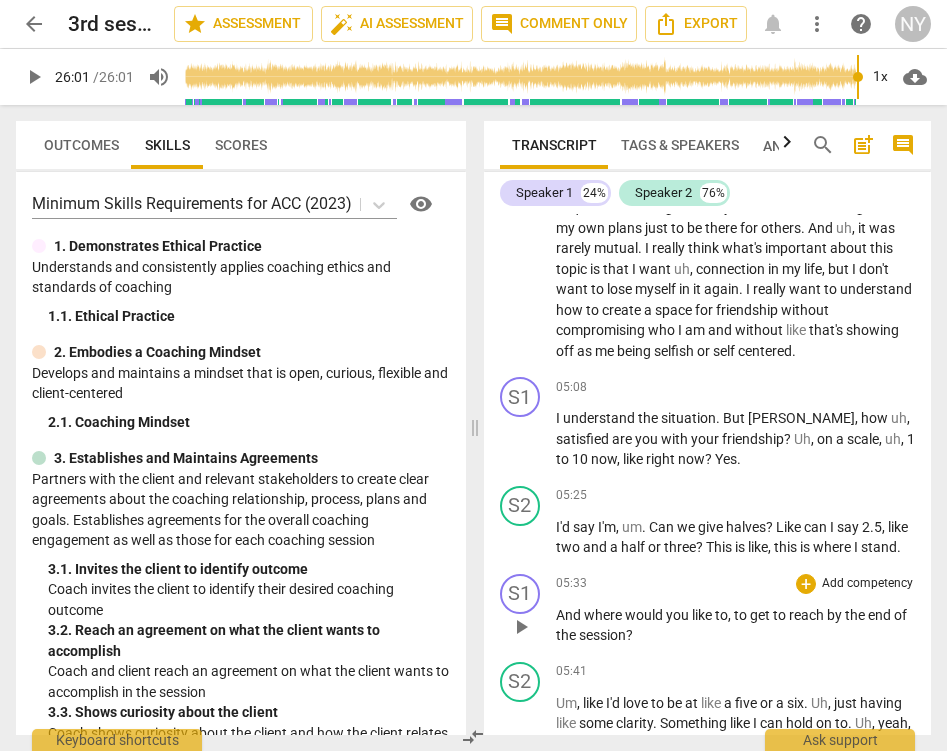 click on "05:33 + Add competency keyboard_arrow_right And   where   would   you   like   to ,   to   get   to   reach   by   the   end   of   the   session ?" at bounding box center [736, 610] 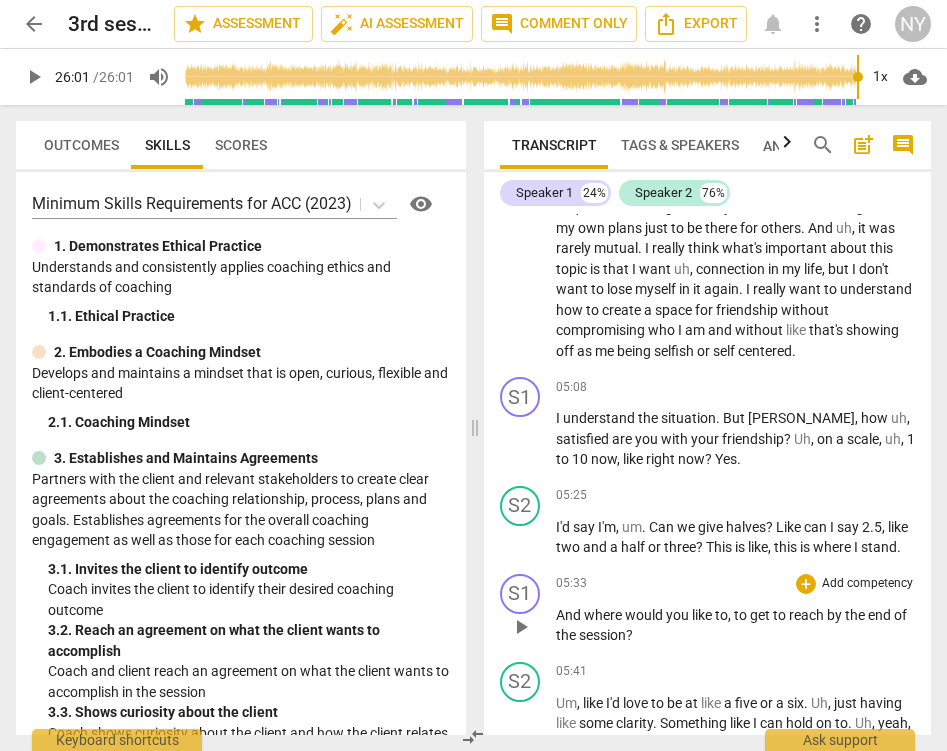 scroll, scrollTop: 0, scrollLeft: 0, axis: both 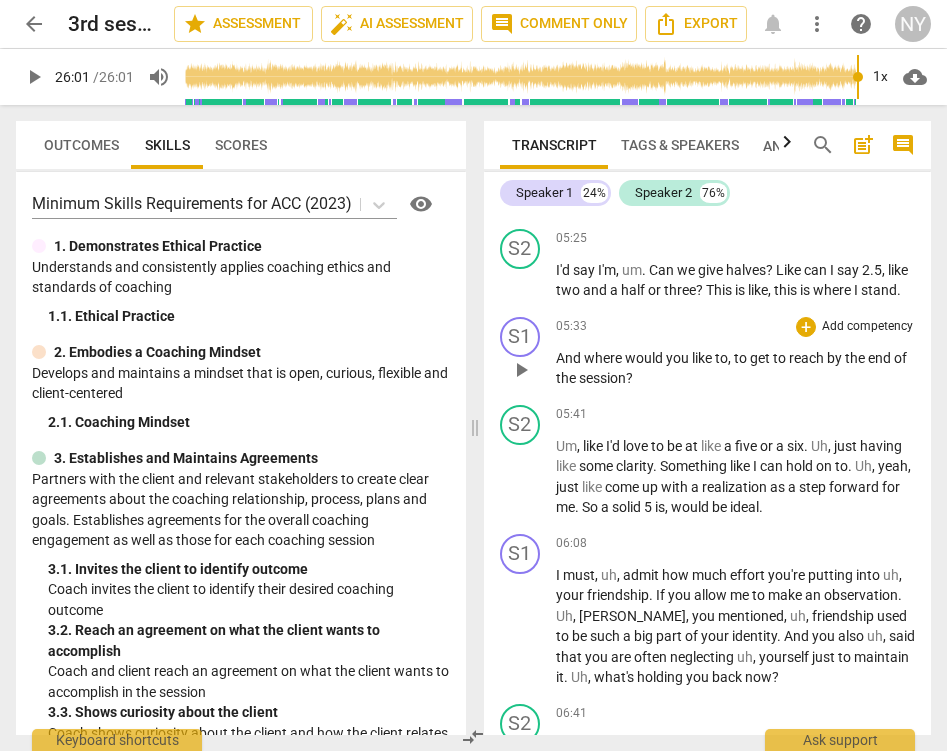 click on "And   where   would   you   like   to ,   to   get   to   reach   by   the   end   of   the   session ?" at bounding box center (736, 368) 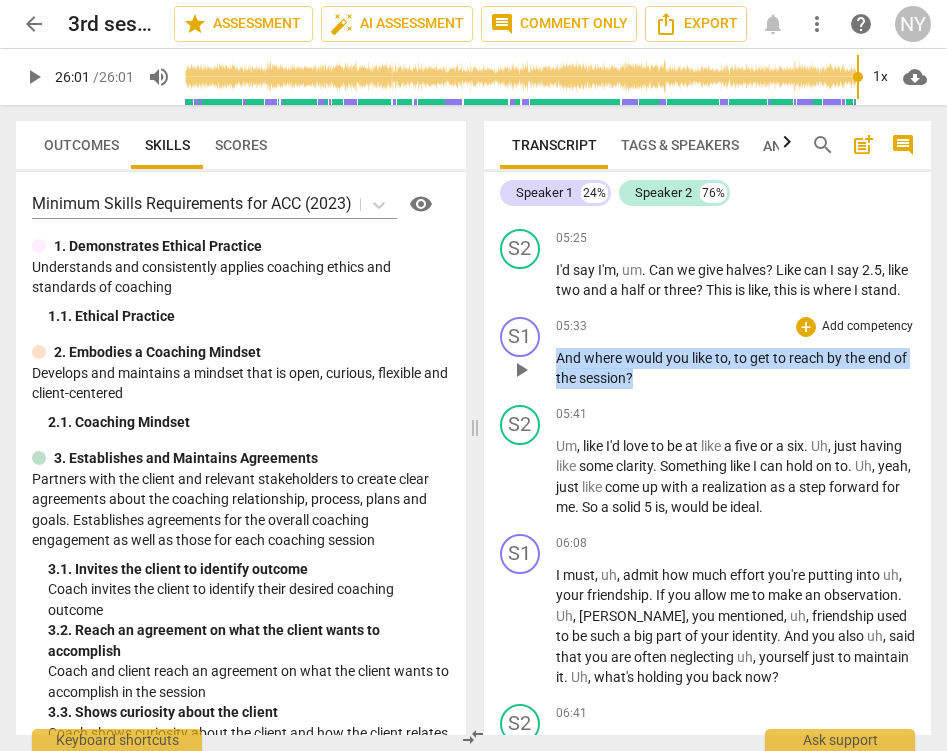 drag, startPoint x: 649, startPoint y: 407, endPoint x: 564, endPoint y: 373, distance: 91.5478 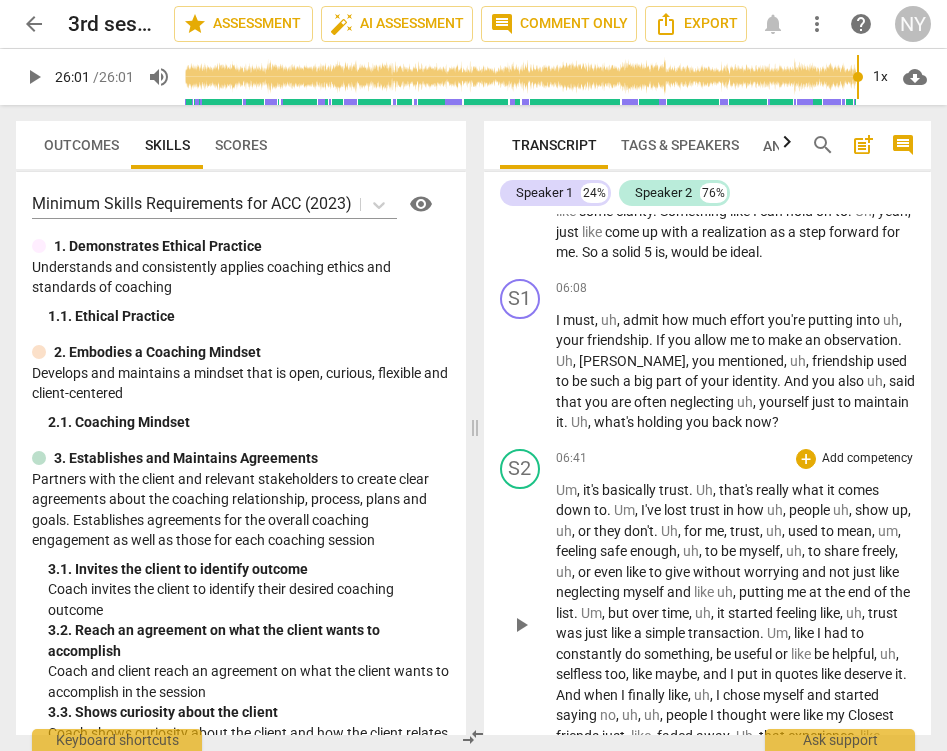 scroll, scrollTop: 2452, scrollLeft: 0, axis: vertical 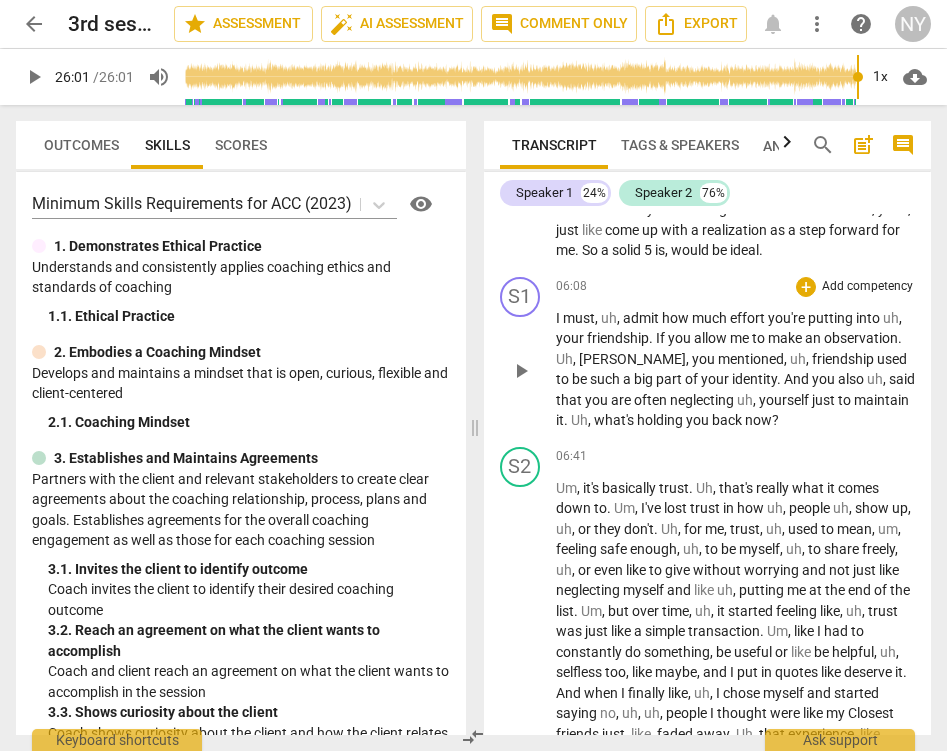 click on "S1 play_arrow pause" at bounding box center [528, 354] 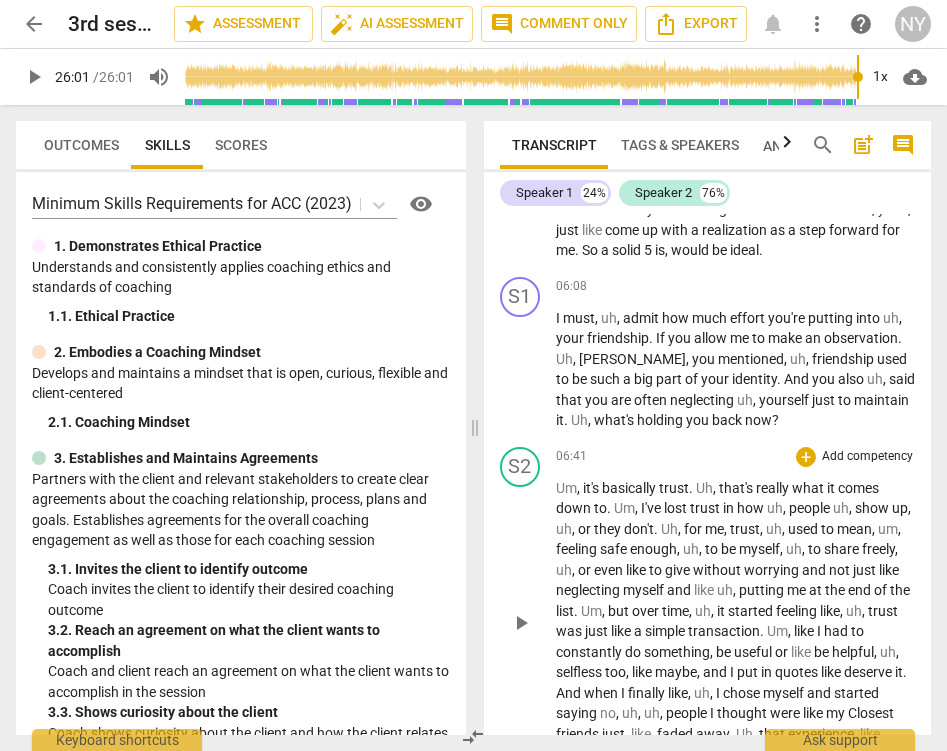 scroll, scrollTop: 2455, scrollLeft: 0, axis: vertical 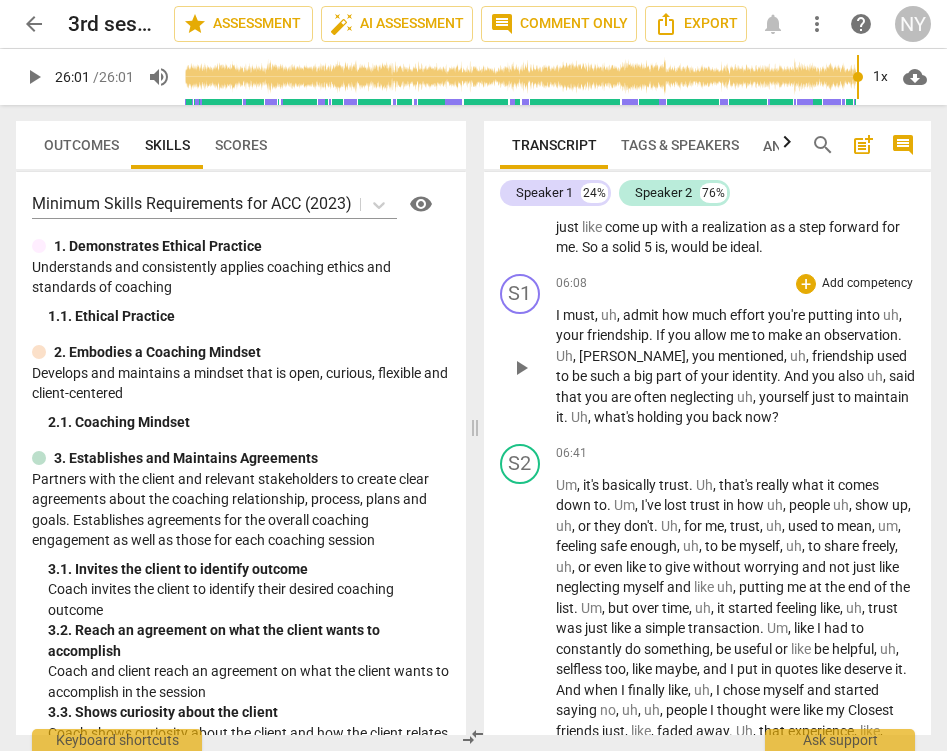 click on "must" at bounding box center (579, 315) 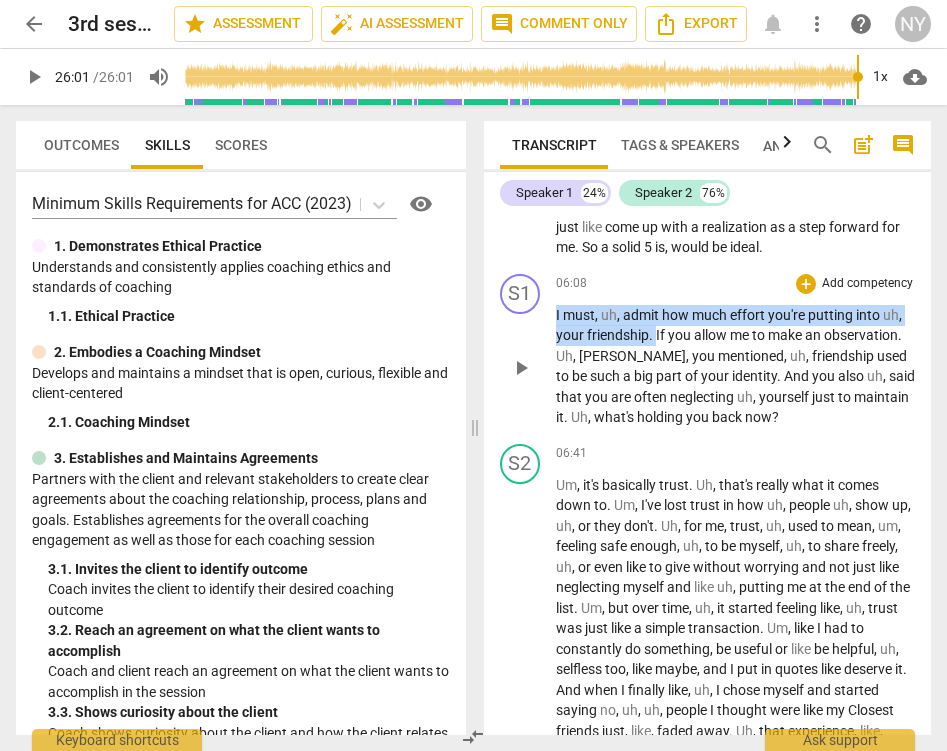 drag, startPoint x: 555, startPoint y: 338, endPoint x: 654, endPoint y: 358, distance: 101 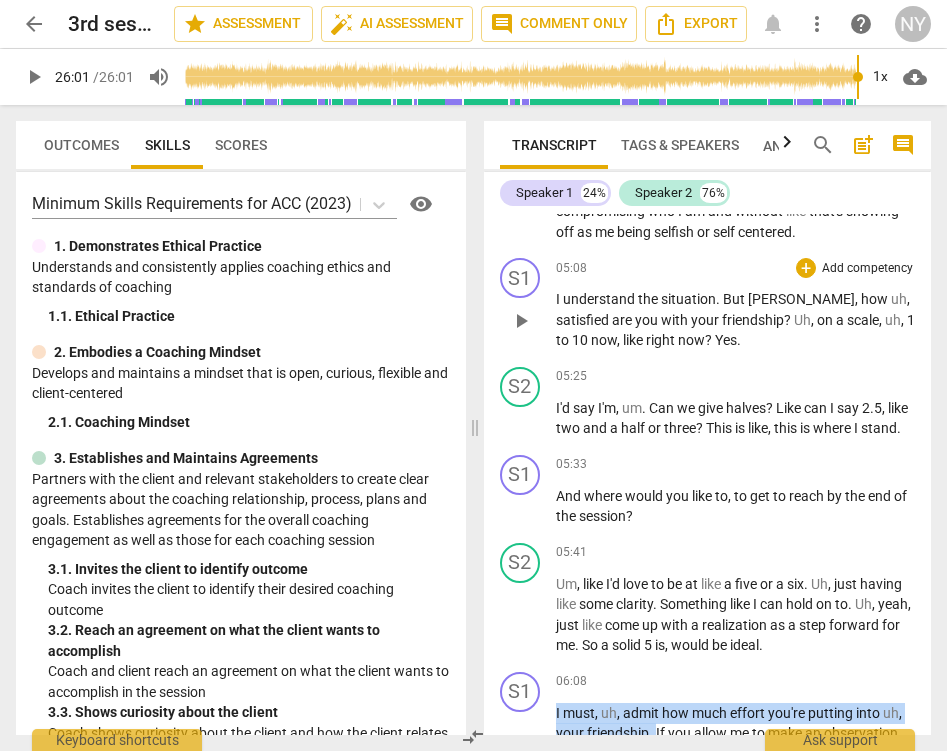 scroll, scrollTop: 2046, scrollLeft: 0, axis: vertical 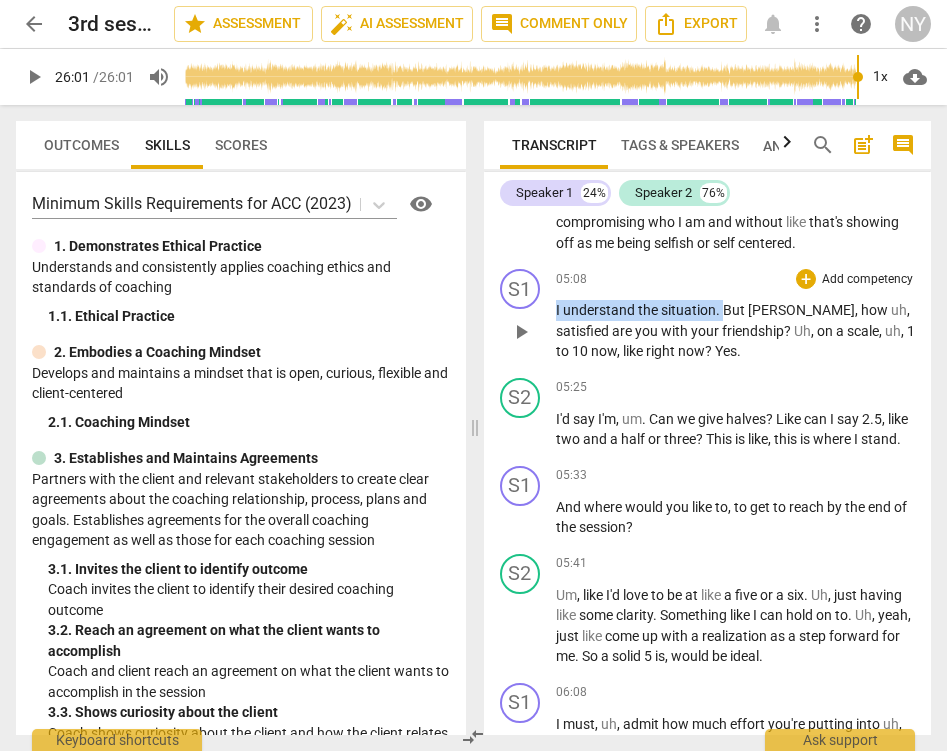 drag, startPoint x: 720, startPoint y: 321, endPoint x: 525, endPoint y: 325, distance: 195.04102 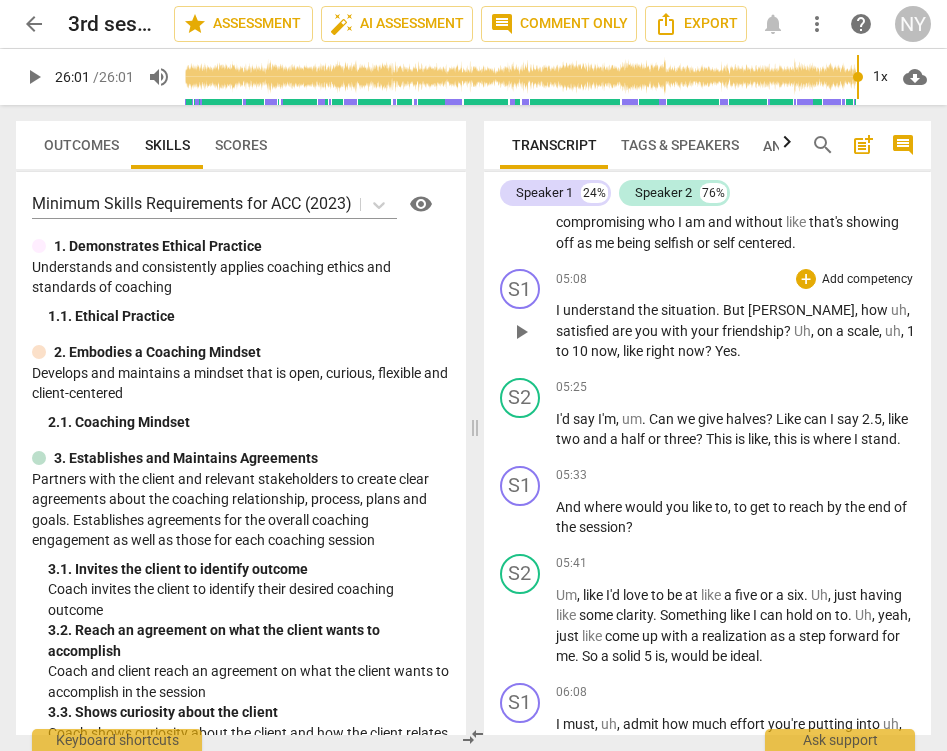 click on "S1 play_arrow pause 05:08 + Add competency keyboard_arrow_right I   understand   the   situation .   But   [PERSON_NAME] ,   how   uh ,   satisfied   are   you   with   your   friendship ?   Uh ,   on   a   scale ,   uh ,   1   to   10   now ,   like   right   now ?   Yes ." at bounding box center [708, 315] 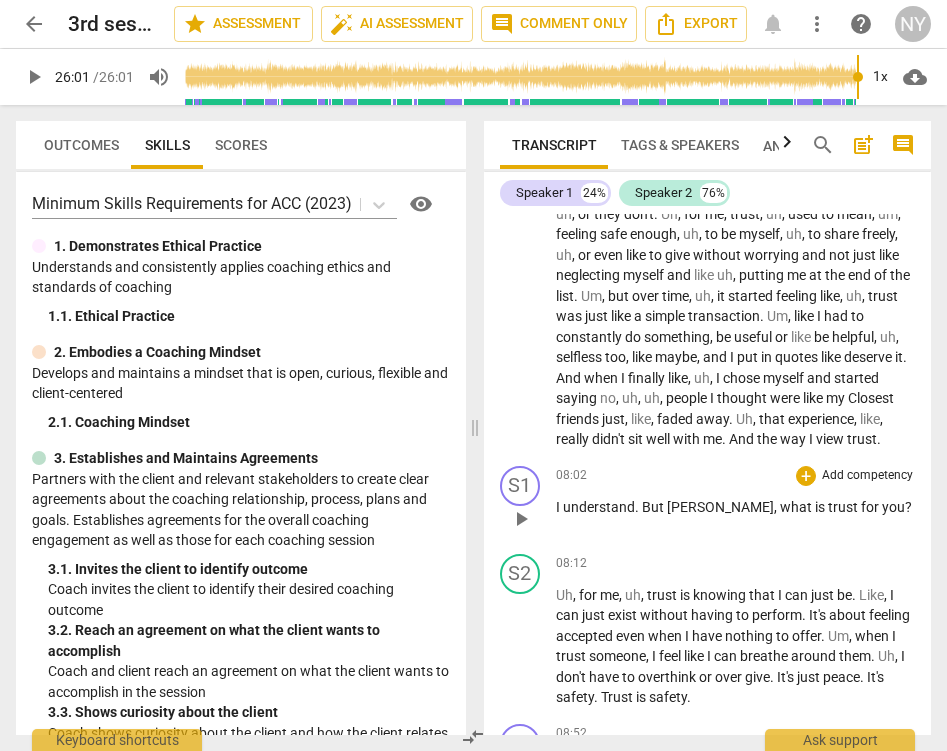 scroll, scrollTop: 2770, scrollLeft: 0, axis: vertical 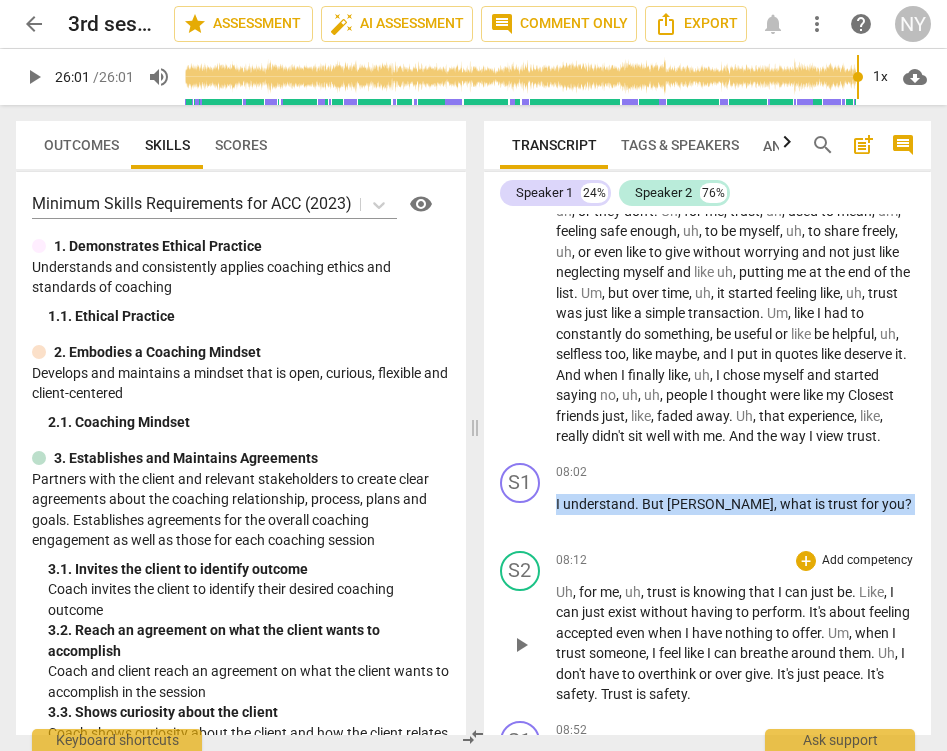 drag, startPoint x: 555, startPoint y: 543, endPoint x: 870, endPoint y: 597, distance: 319.59506 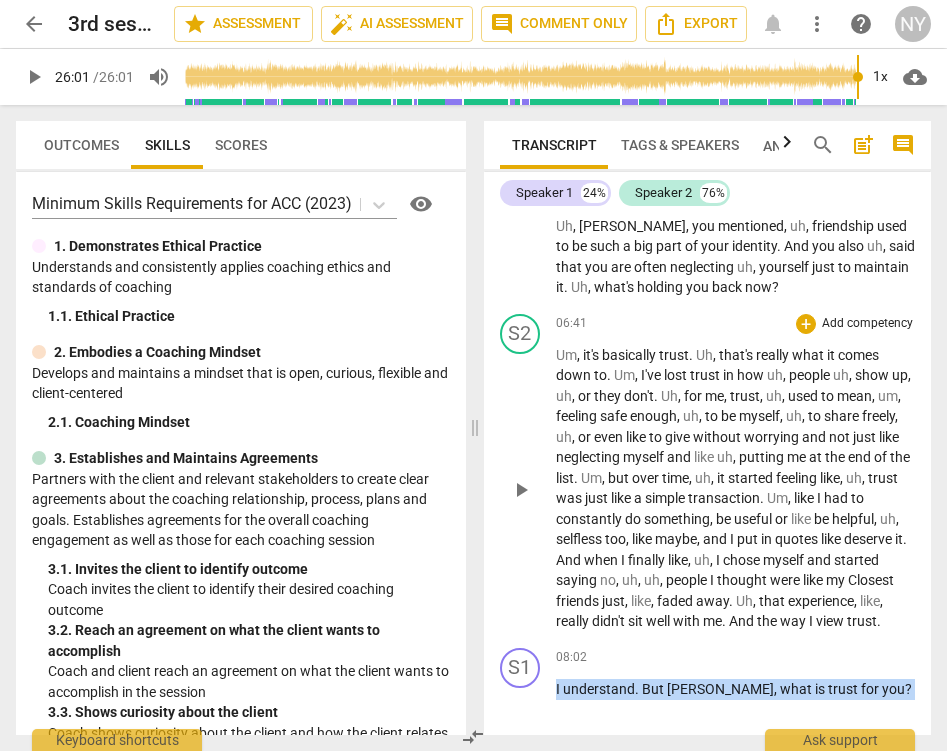 scroll, scrollTop: 2584, scrollLeft: 0, axis: vertical 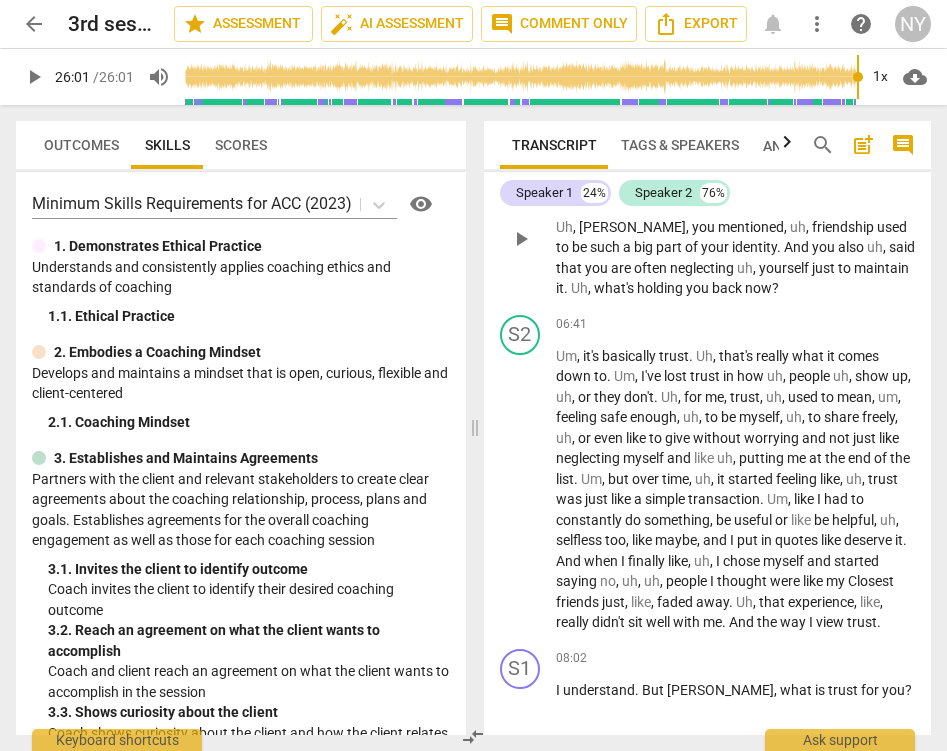 click on "I   must ,   uh ,   admit   how   much   effort   you're   putting   into   uh ,   your   friendship .   If   you   allow   me   to   make   an   observation .   [PERSON_NAME] ,   you   mentioned ,   uh ,   friendship   used   to   be   such   a   big   part   of   your   identity .   And   you   also   uh ,   said   that   you   are   often   neglecting   uh ,   yourself   just   to   maintain   it .   Uh ,   what's   holding   you   back   now ?" at bounding box center (736, 237) 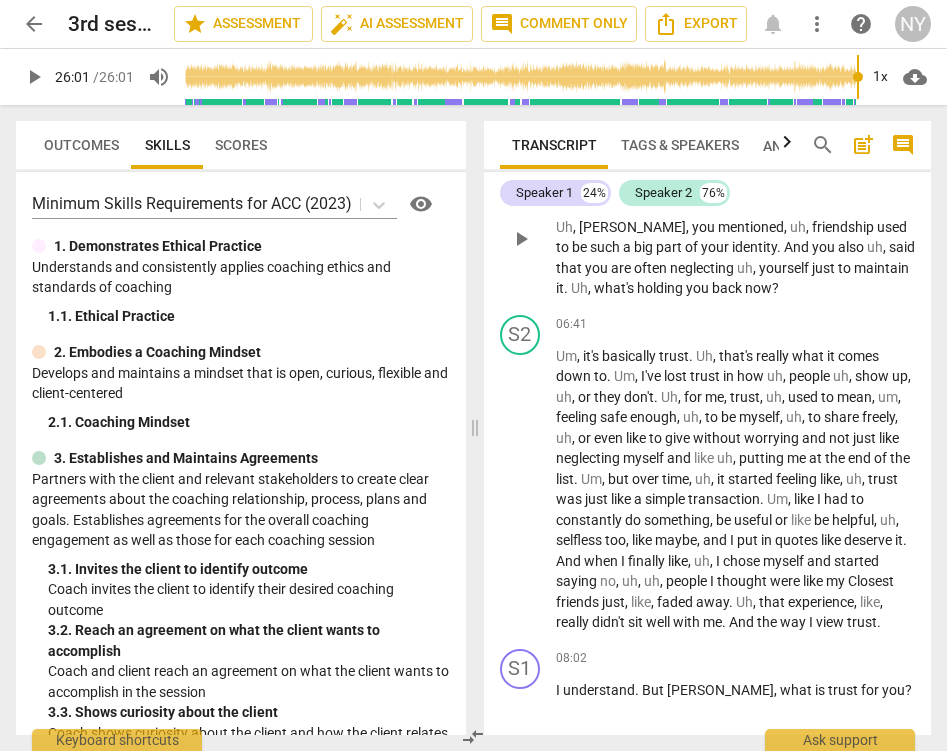 click on "I   must ,   uh ,   admit   how   much   effort   you're   putting   into   uh ,   your   friendship .   If   you   allow   me   to   make   an   observation .   [PERSON_NAME] ,   you   mentioned ,   uh ,   friendship   used   to   be   such   a   big   part   of   your   identity .   And   you   also   uh ,   said   that   you   are   often   neglecting   uh ,   yourself   just   to   maintain   it .   Uh ,   what's   holding   you   back   now ?" at bounding box center (736, 237) 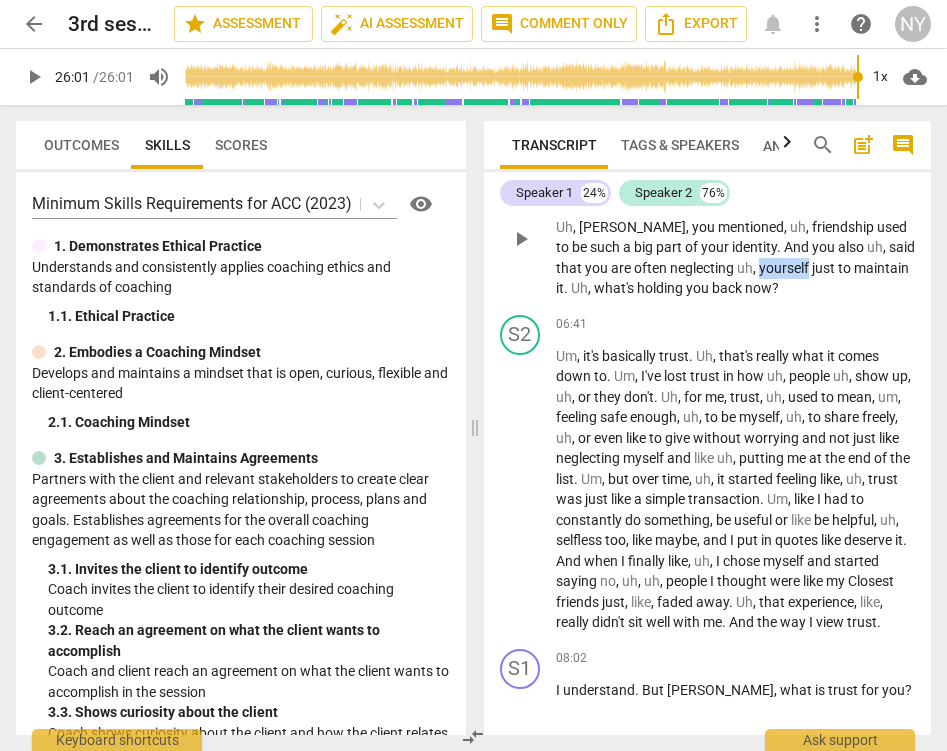 click on "yourself" at bounding box center [785, 268] 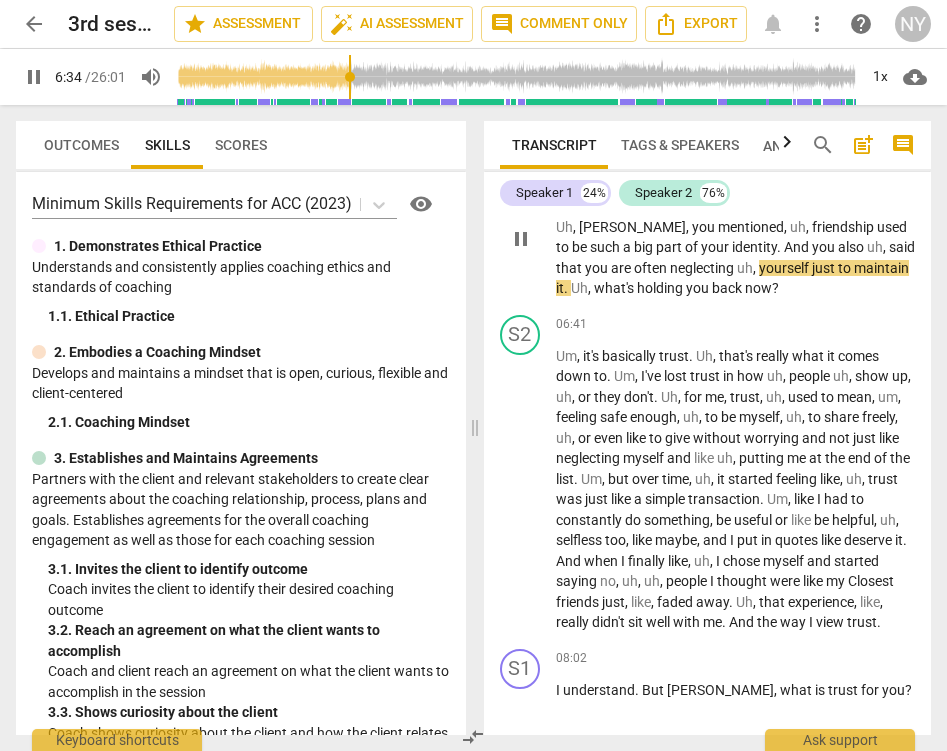 click on "?" at bounding box center (775, 288) 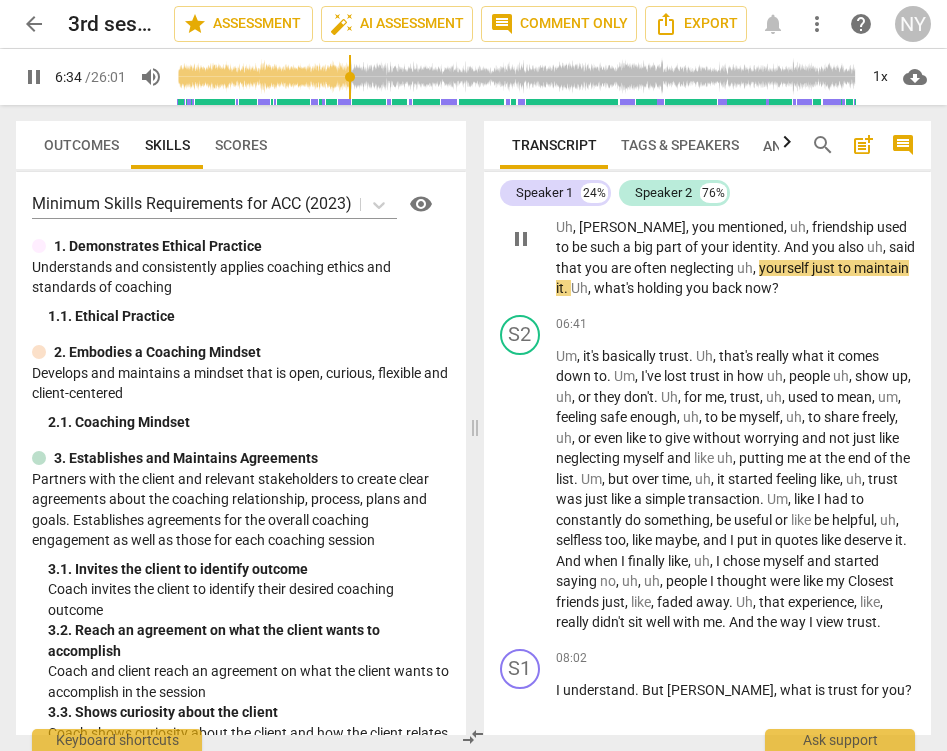 click on "I   must ,   uh ,   admit   how   much   effort   you're   putting   into   uh ,   your   friendship .   If   you   allow   me   to   make   an   observation .   [PERSON_NAME] ,   you   mentioned ,   uh ,   friendship   used   to   be   such   a   big   part   of   your   identity .   And   you   also   uh ,   said   that   you   are   often   neglecting   uh ,   yourself   just   to   maintain   it .   Uh ,   what's   holding   you   back   now ?" at bounding box center (736, 237) 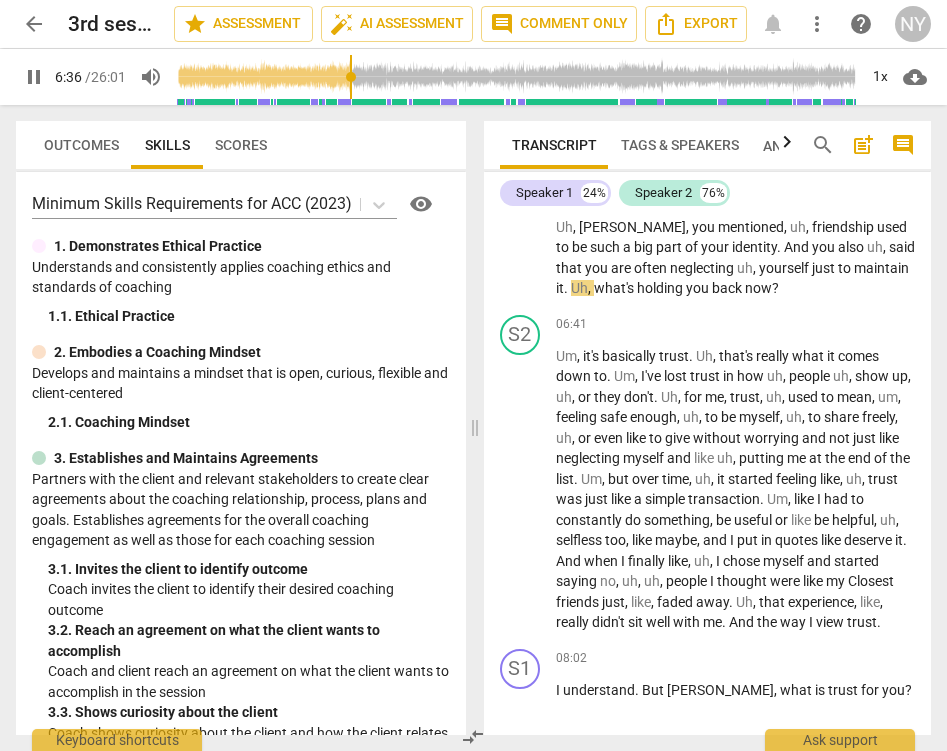 click on "pause" at bounding box center [34, 77] 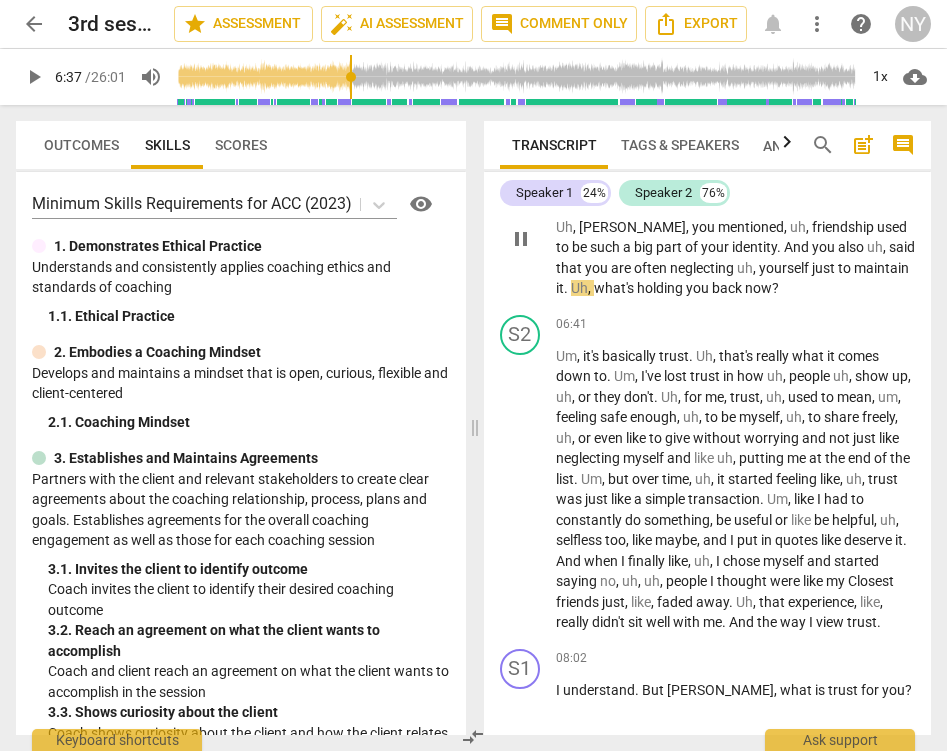 type on "397" 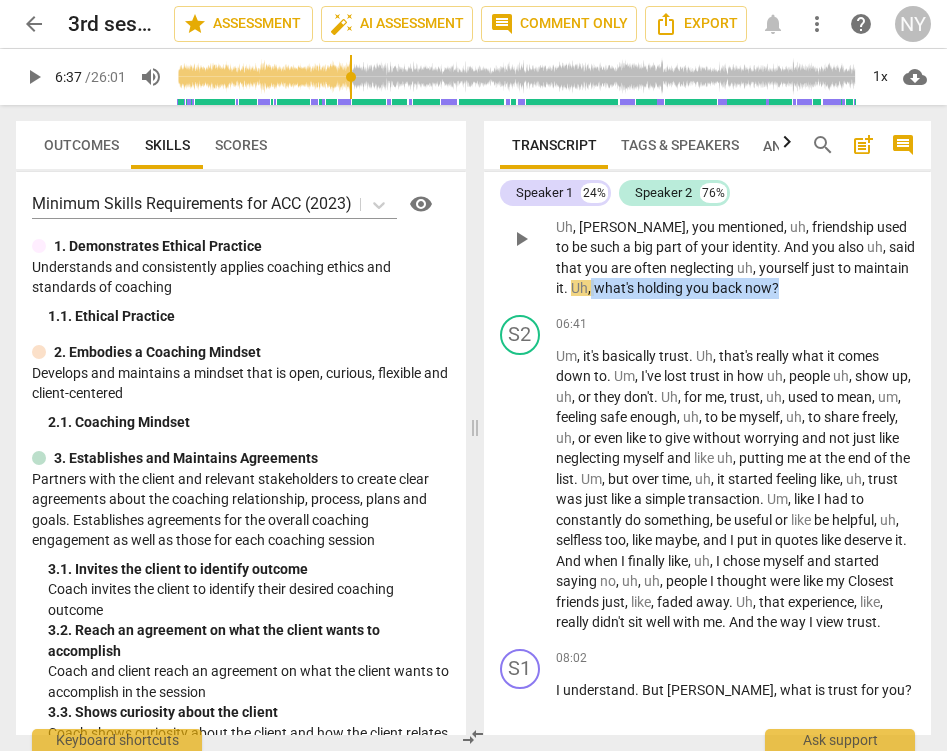 drag, startPoint x: 740, startPoint y: 313, endPoint x: 559, endPoint y: 314, distance: 181.00276 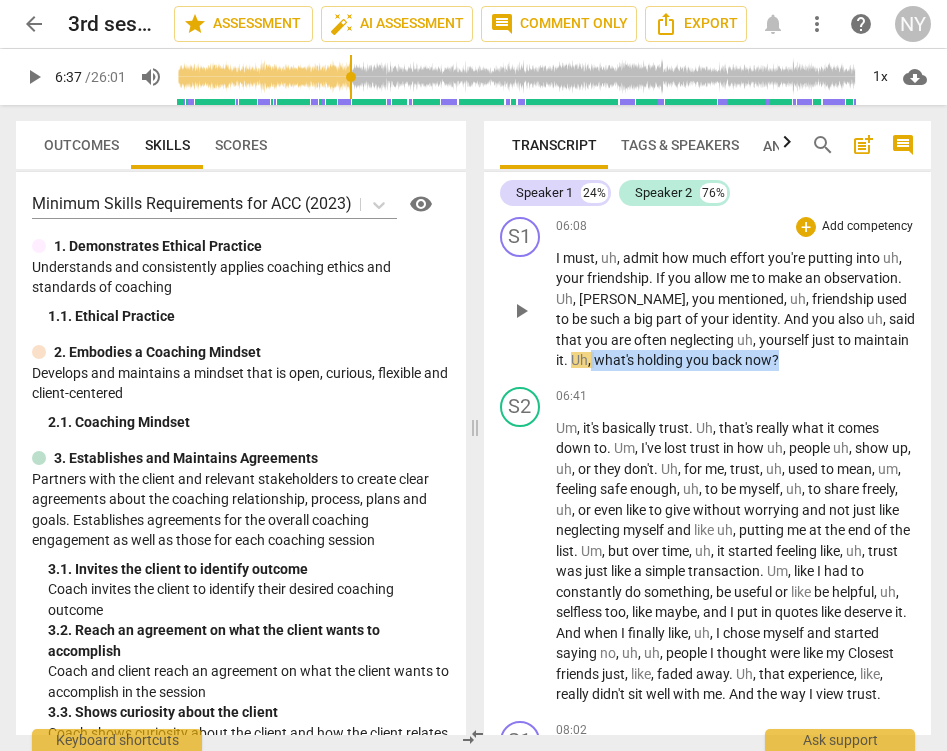 scroll, scrollTop: 2510, scrollLeft: 0, axis: vertical 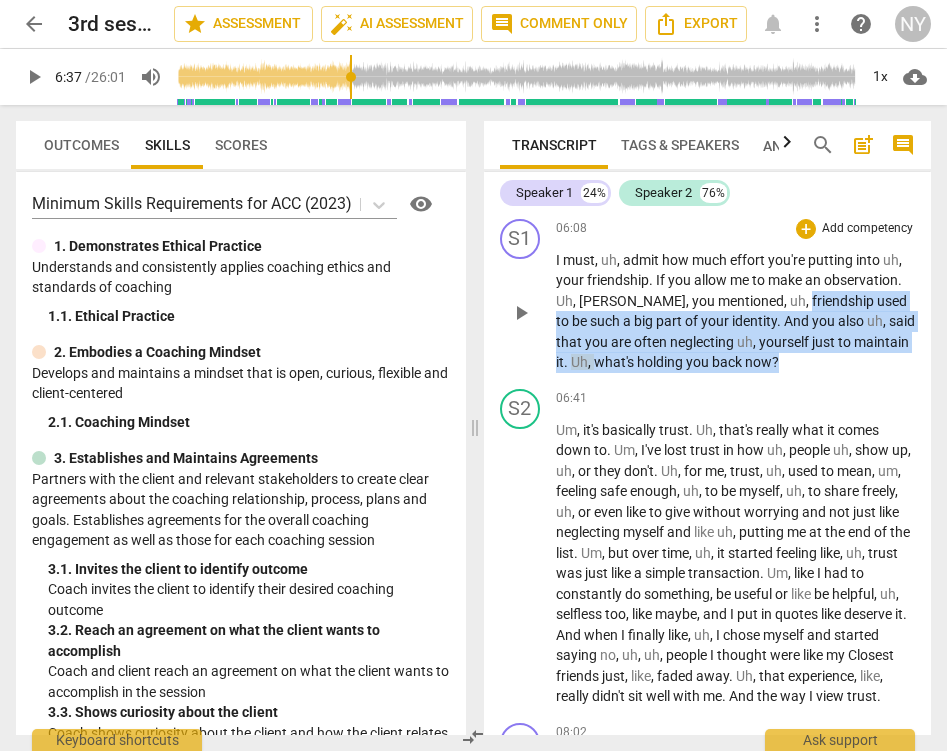 drag, startPoint x: 741, startPoint y: 328, endPoint x: 763, endPoint y: 384, distance: 60.166435 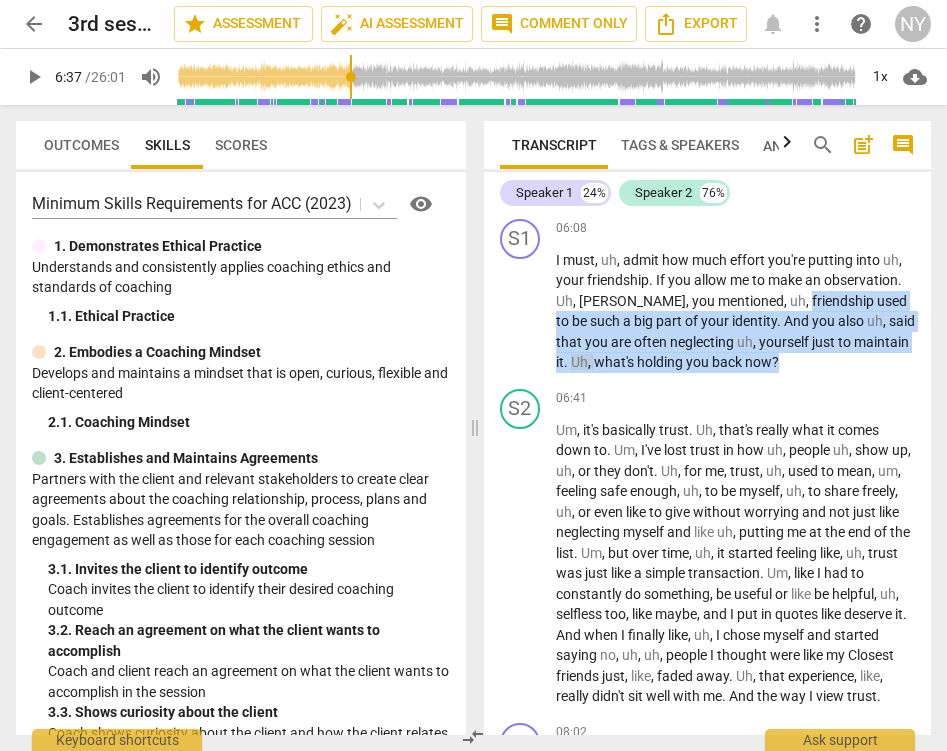 copy on "friendship   used   to   be   such   a   big   part   of   your   identity .   And   you   also   uh ,   said   that   you   are   often   neglecting   uh ,   yourself   just   to   maintain   it .   Uh ,   what's   holding   you   back   now ?" 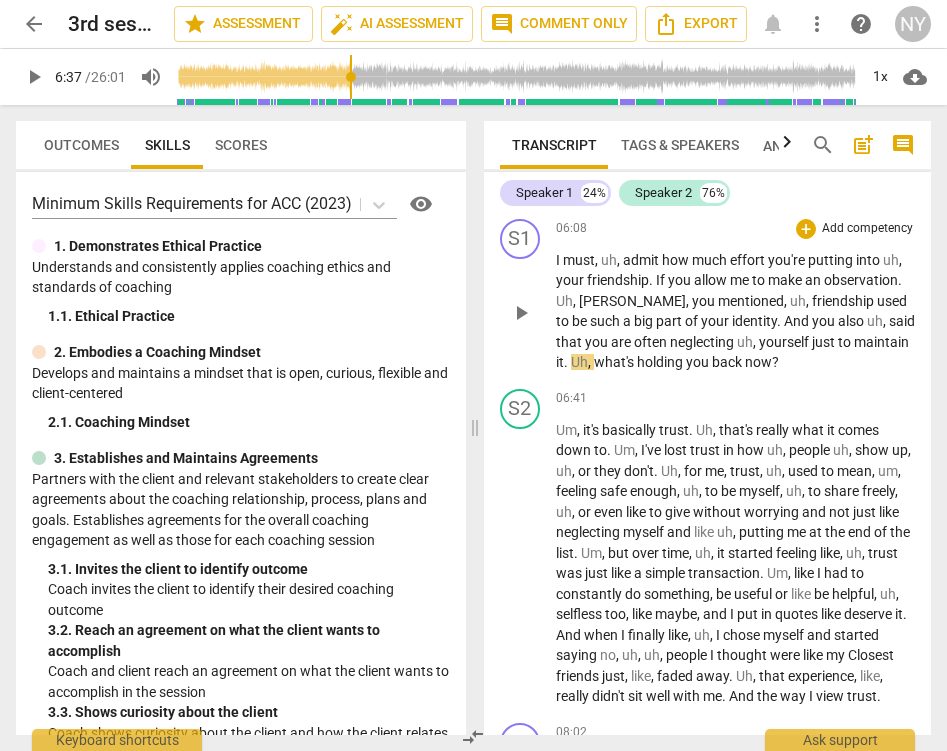 click on "[PERSON_NAME]" at bounding box center (632, 301) 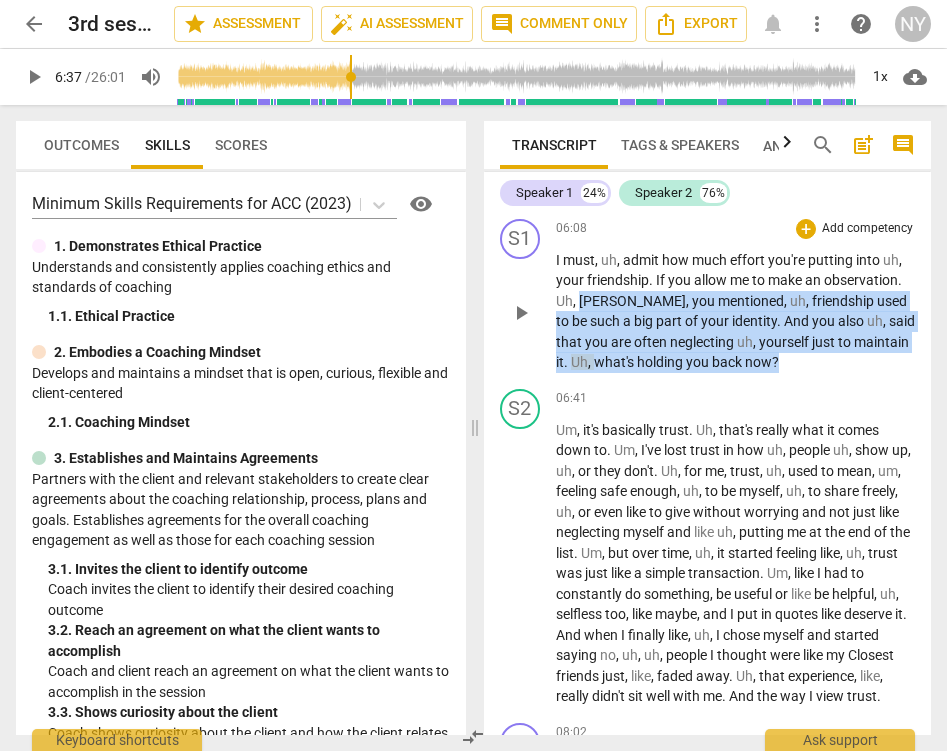 drag, startPoint x: 581, startPoint y: 325, endPoint x: 762, endPoint y: 394, distance: 193.70596 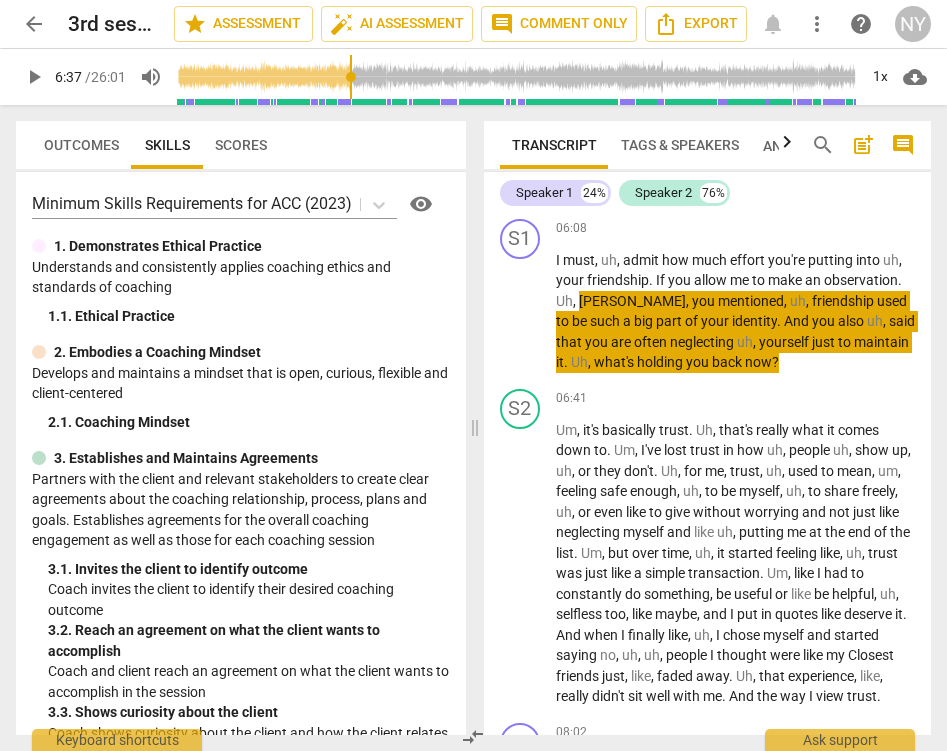 click on "I   must ,   uh ,   admit   how   much   effort   you're   putting   into   uh ,   your   friendship .   If   you   allow   me   to   make   an   observation .   [PERSON_NAME] ,   you   mentioned ,   uh ,   friendship   used   to   be   such   a   big   part   of   your   identity .   And   you   also   uh ,   said   that   you   are   often   neglecting   uh ,   yourself   just   to   maintain   it .   Uh ,   what's   holding   you   back   now ?" at bounding box center [736, 311] 